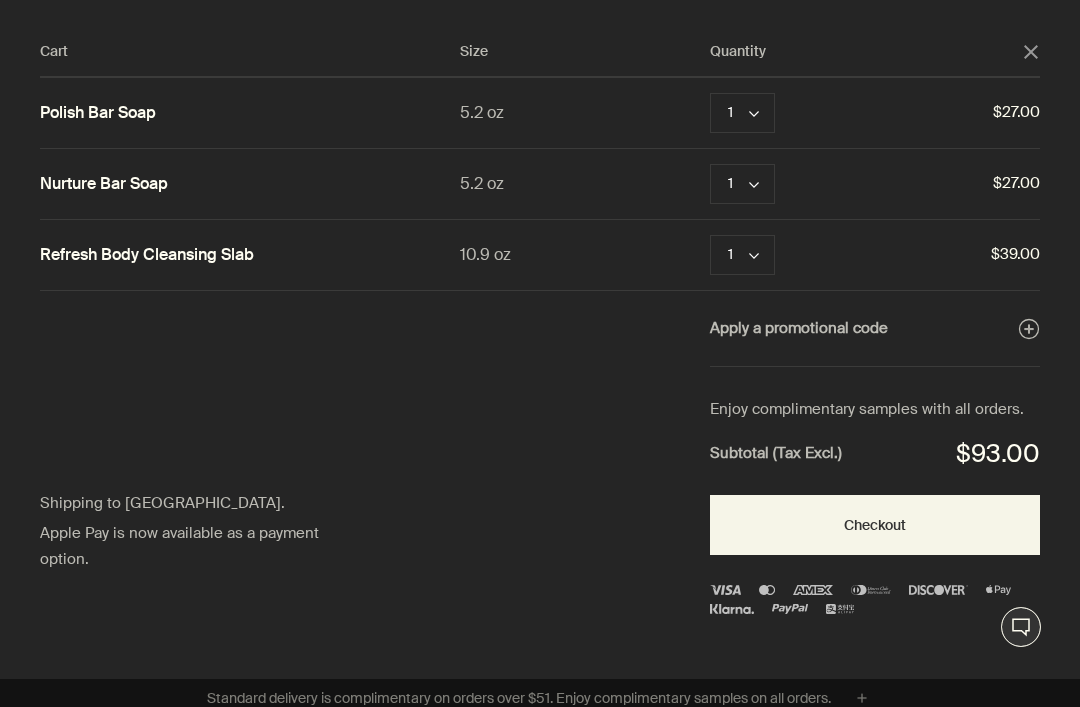 scroll, scrollTop: 0, scrollLeft: 0, axis: both 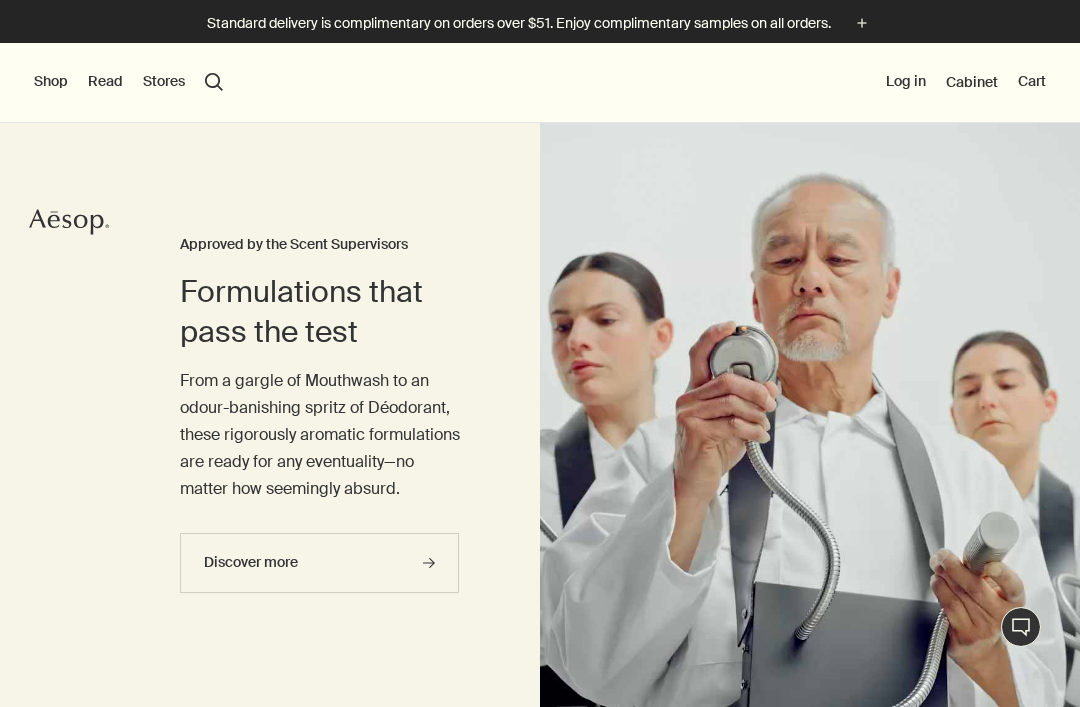 click on "Log in" at bounding box center (906, 82) 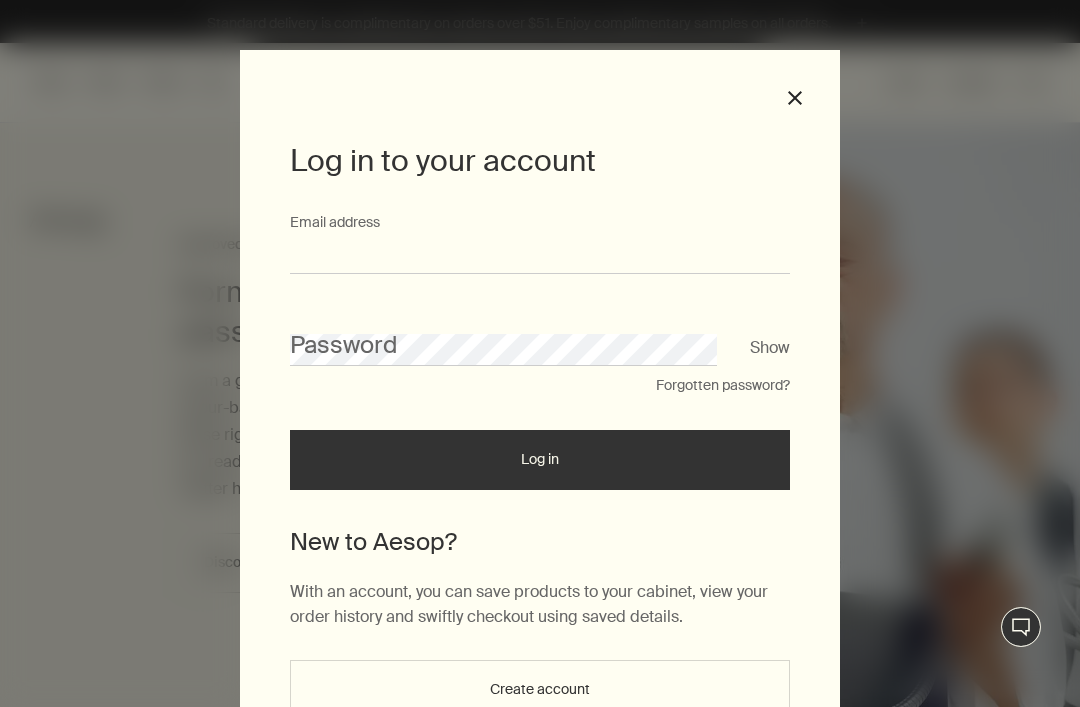 click on "Email address" at bounding box center [540, 255] 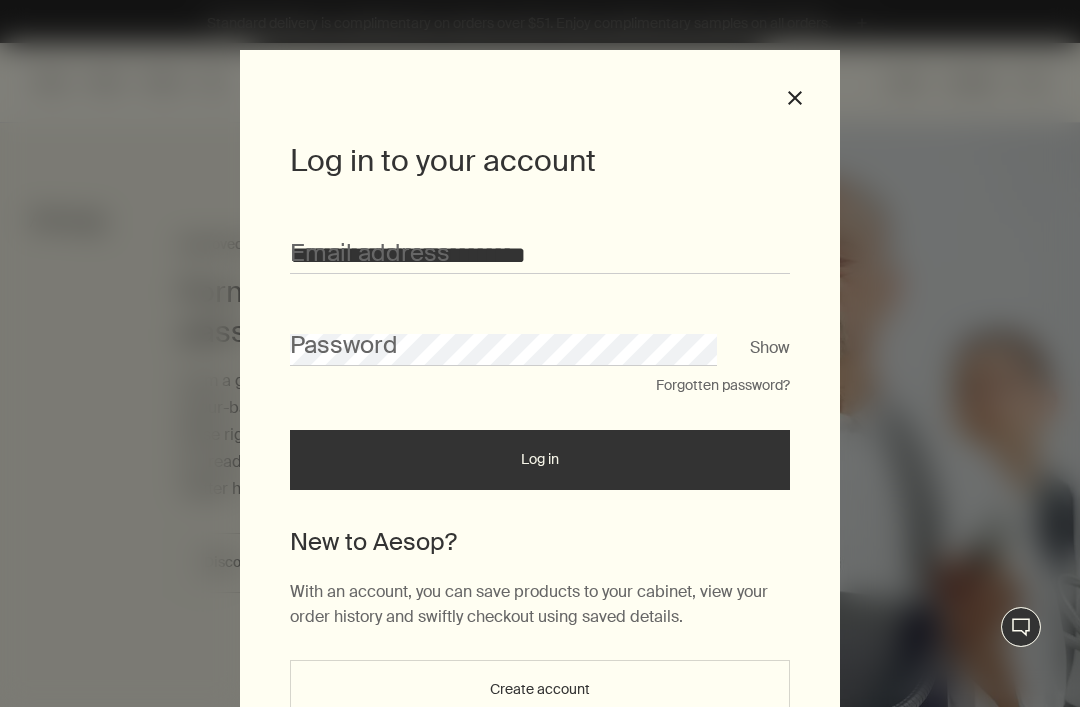 click on "Log in" at bounding box center [540, 460] 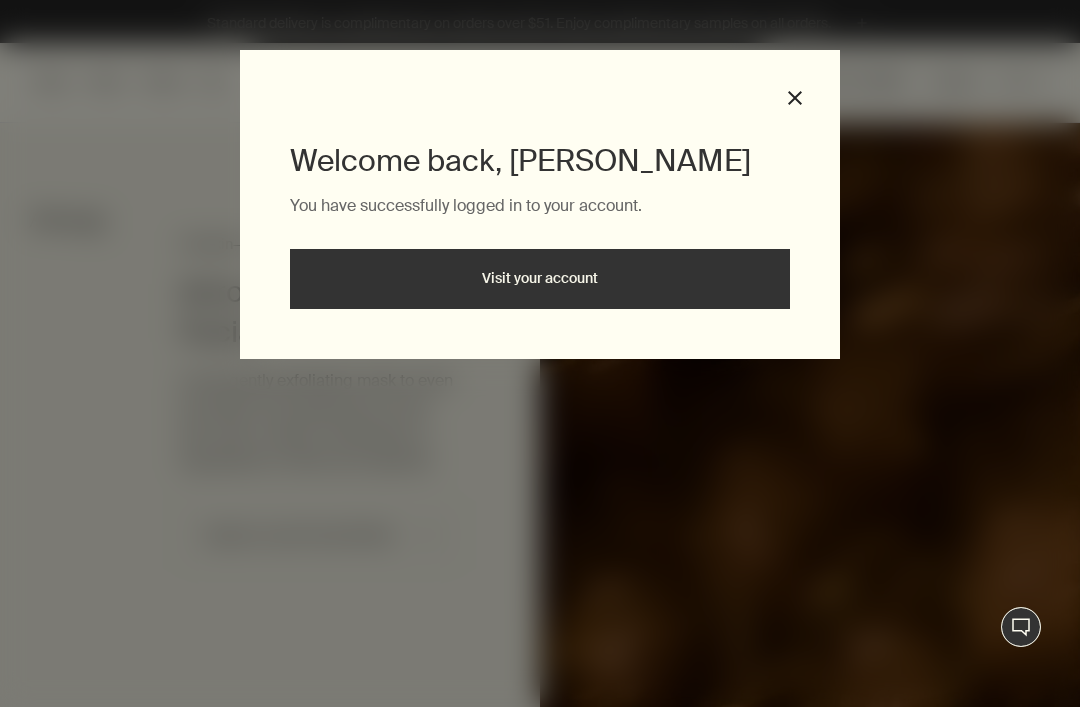 click on "Visit your account" at bounding box center (540, 279) 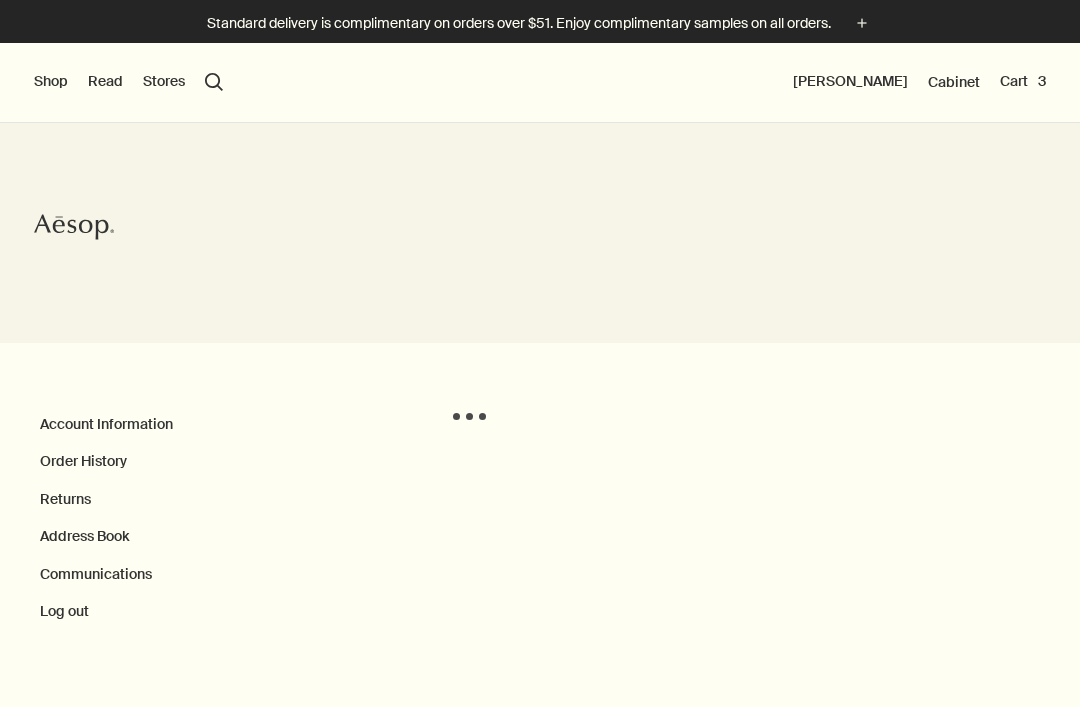 scroll, scrollTop: 0, scrollLeft: 0, axis: both 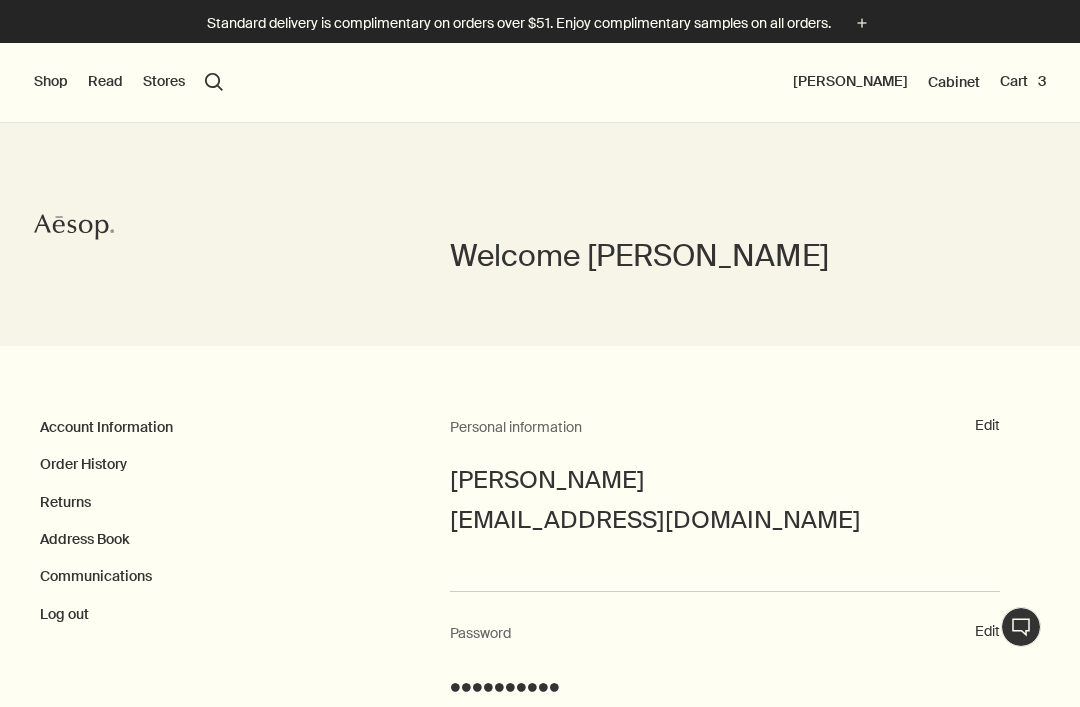 click on "Account Information" at bounding box center (106, 427) 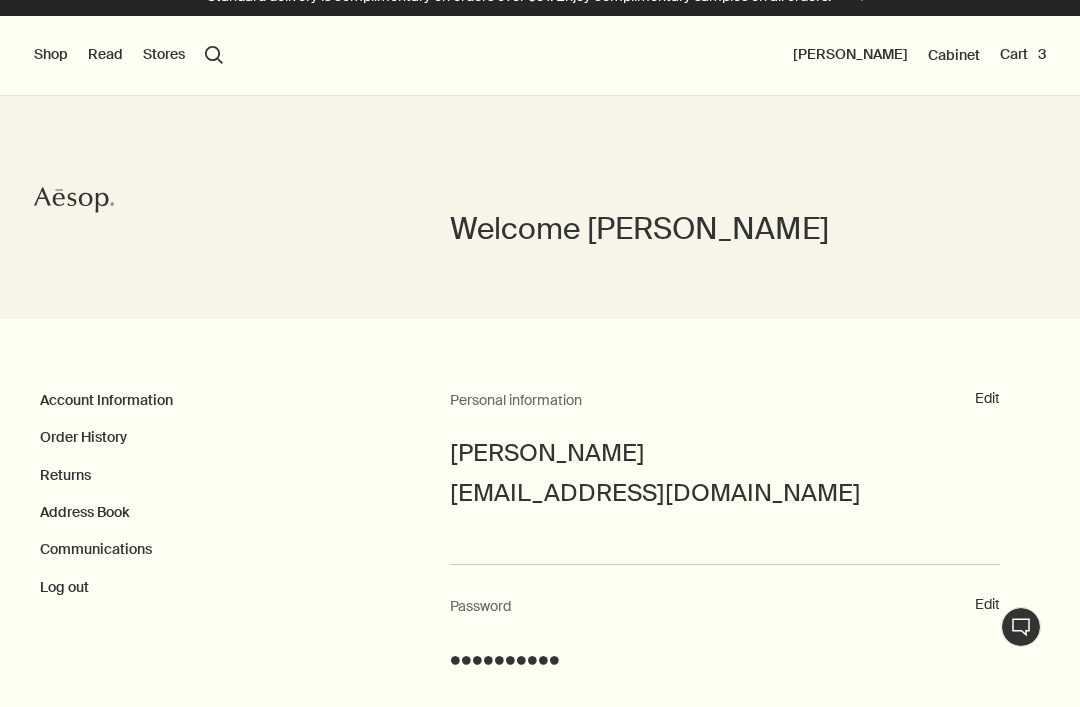 scroll, scrollTop: 0, scrollLeft: 0, axis: both 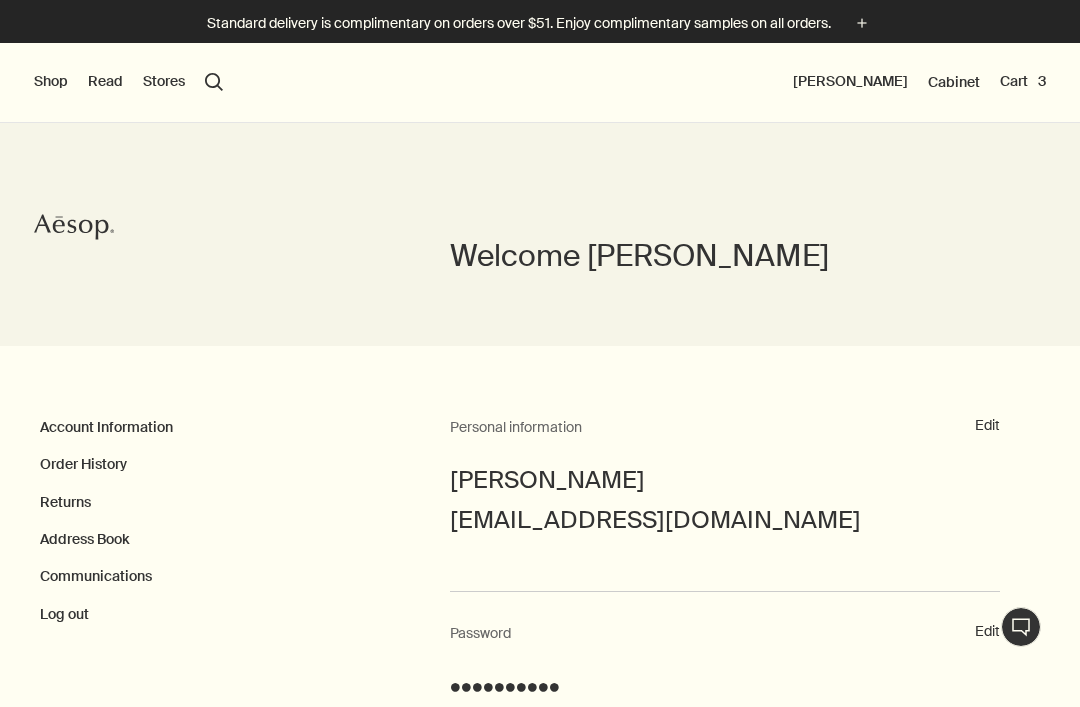 click on "Cart 3" at bounding box center (1023, 82) 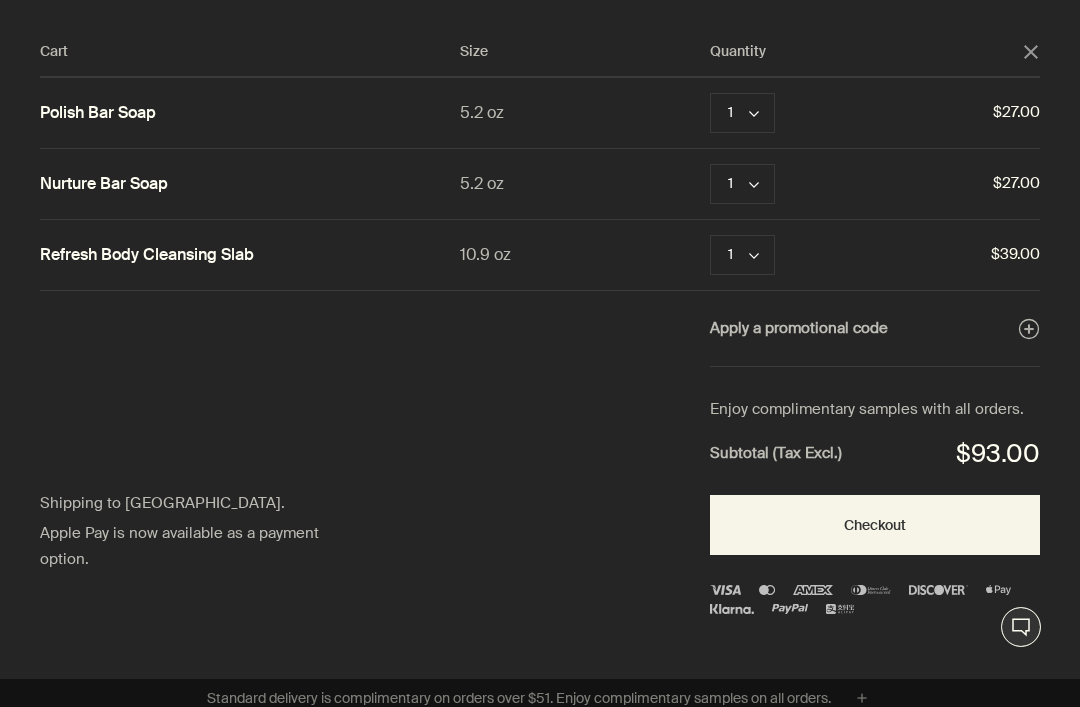 click on "Checkout" at bounding box center (875, 525) 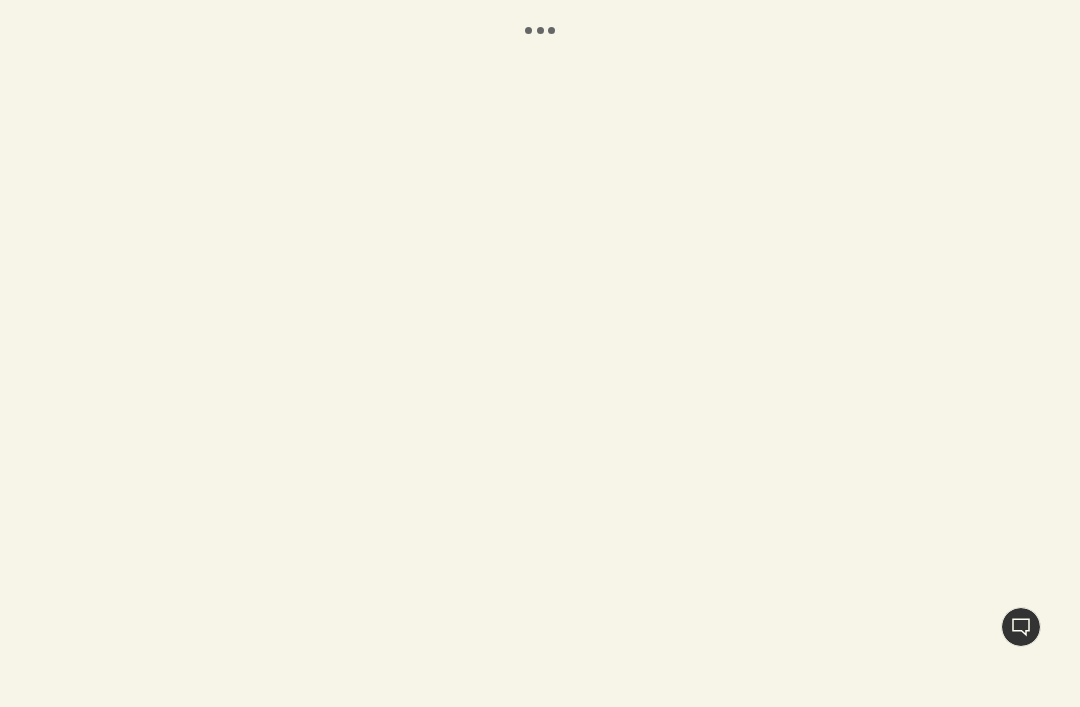 scroll, scrollTop: 0, scrollLeft: 0, axis: both 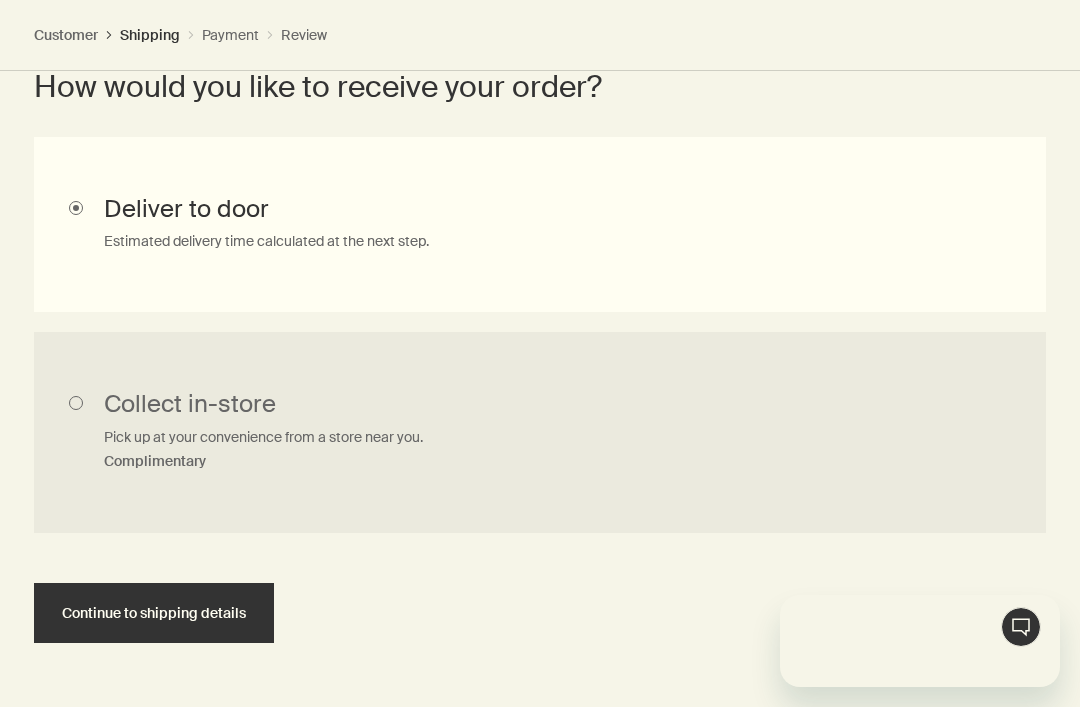 click on "Continue to shipping details" at bounding box center (154, 613) 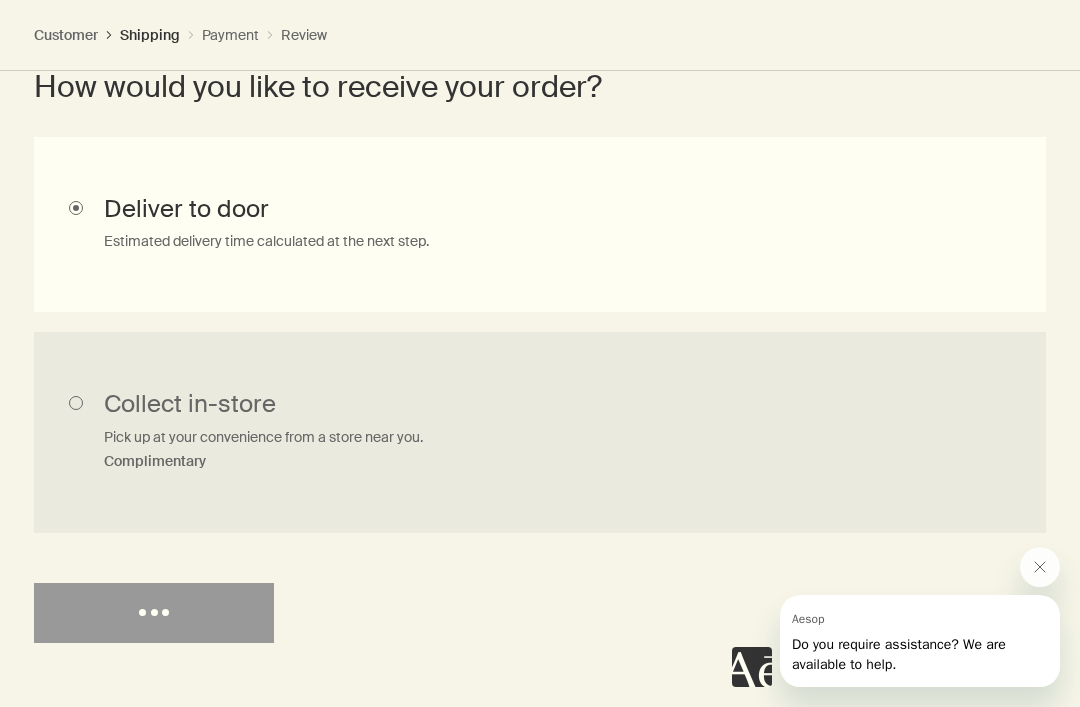 select on "US" 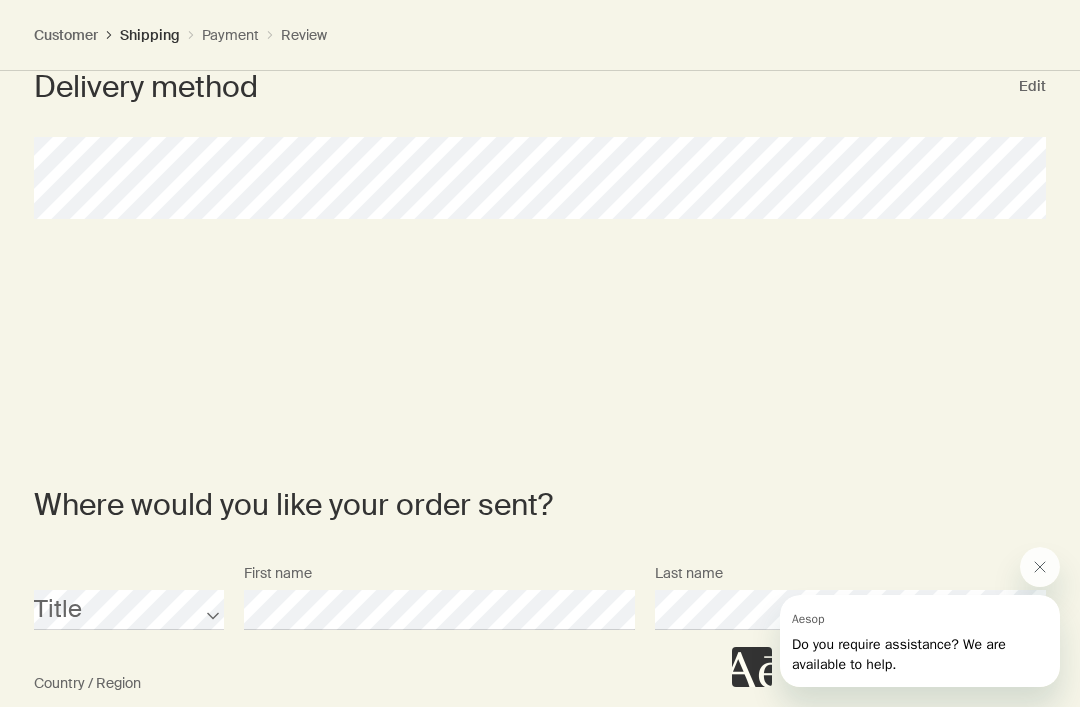 scroll, scrollTop: 0, scrollLeft: 0, axis: both 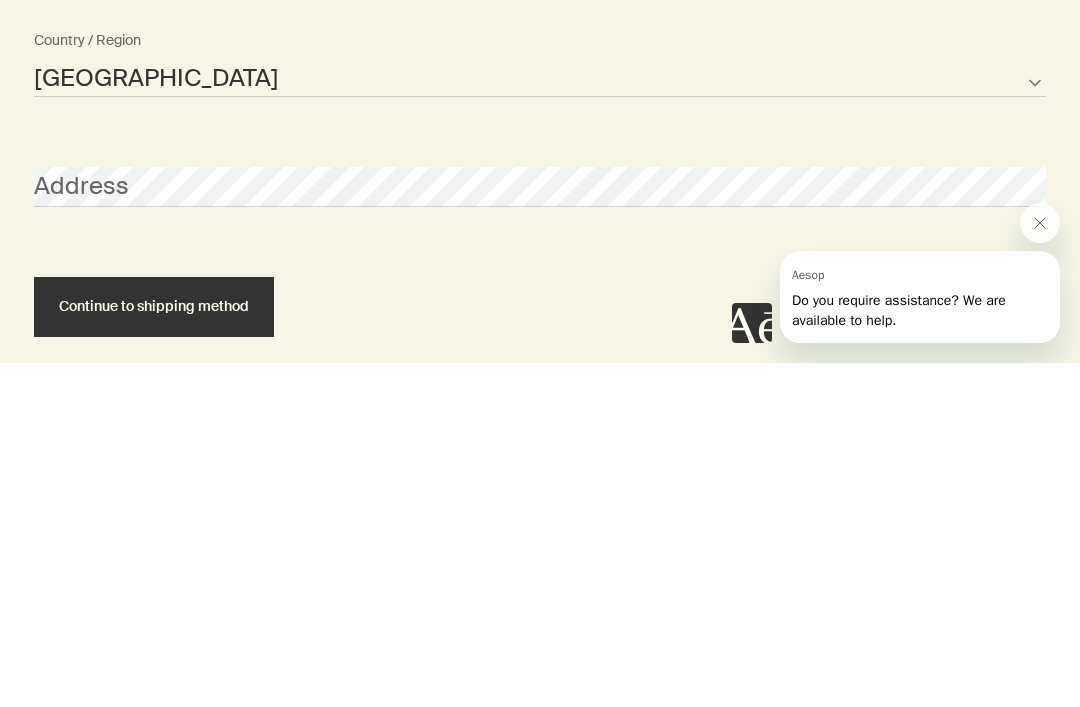 select on "US" 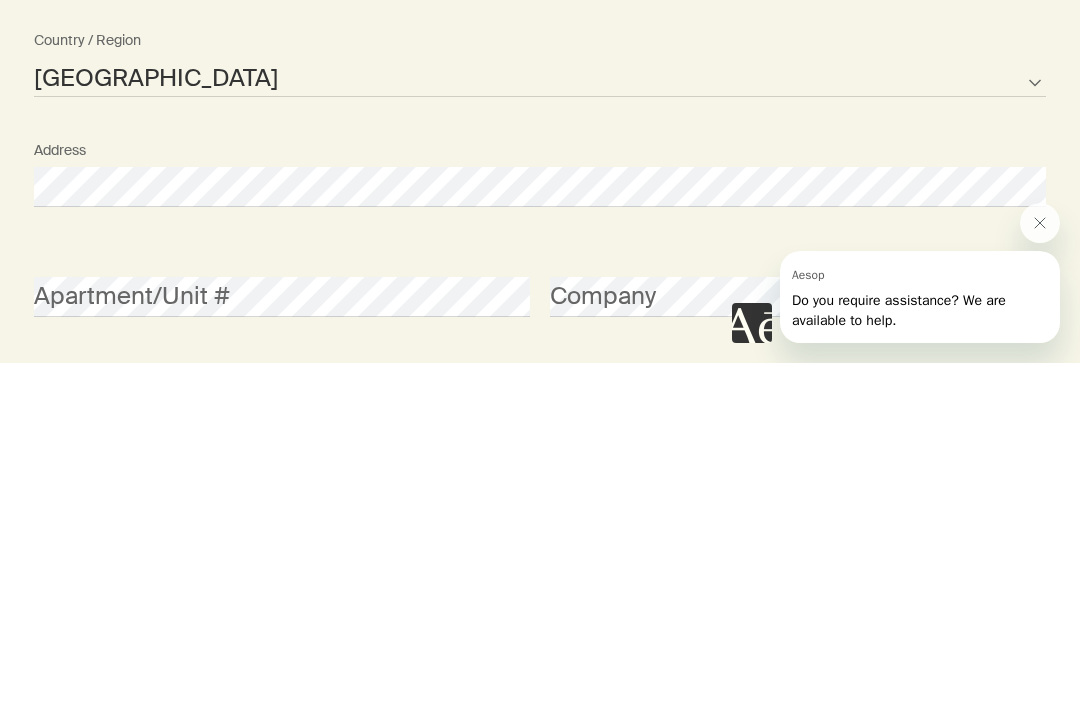 scroll, scrollTop: 1418, scrollLeft: 0, axis: vertical 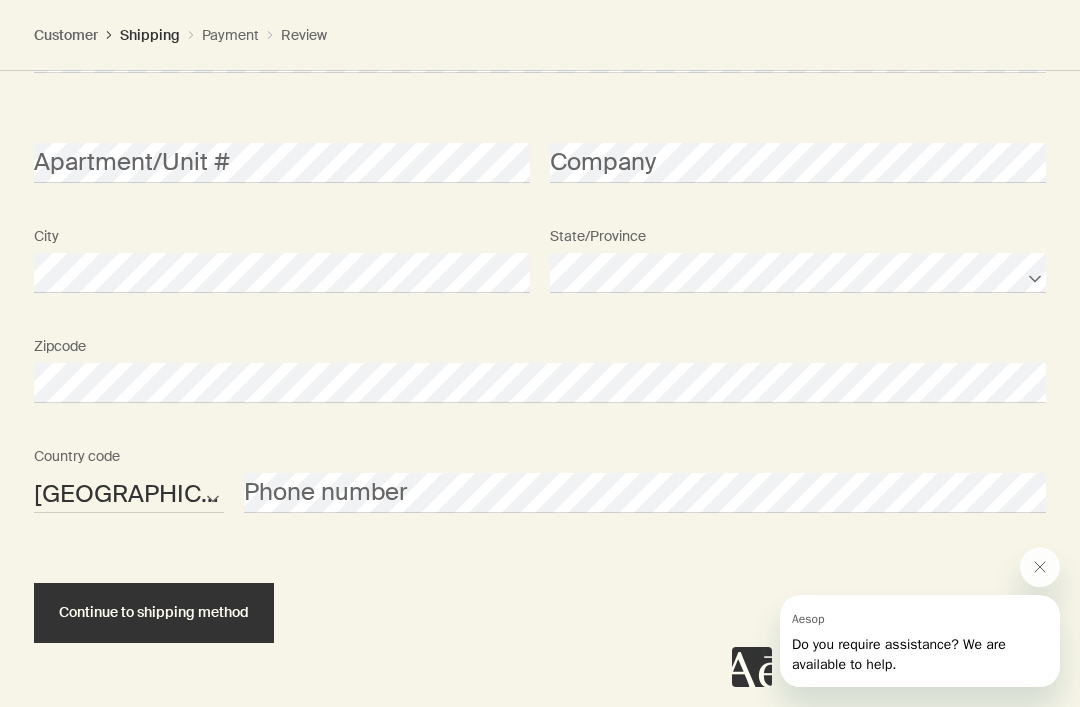 click 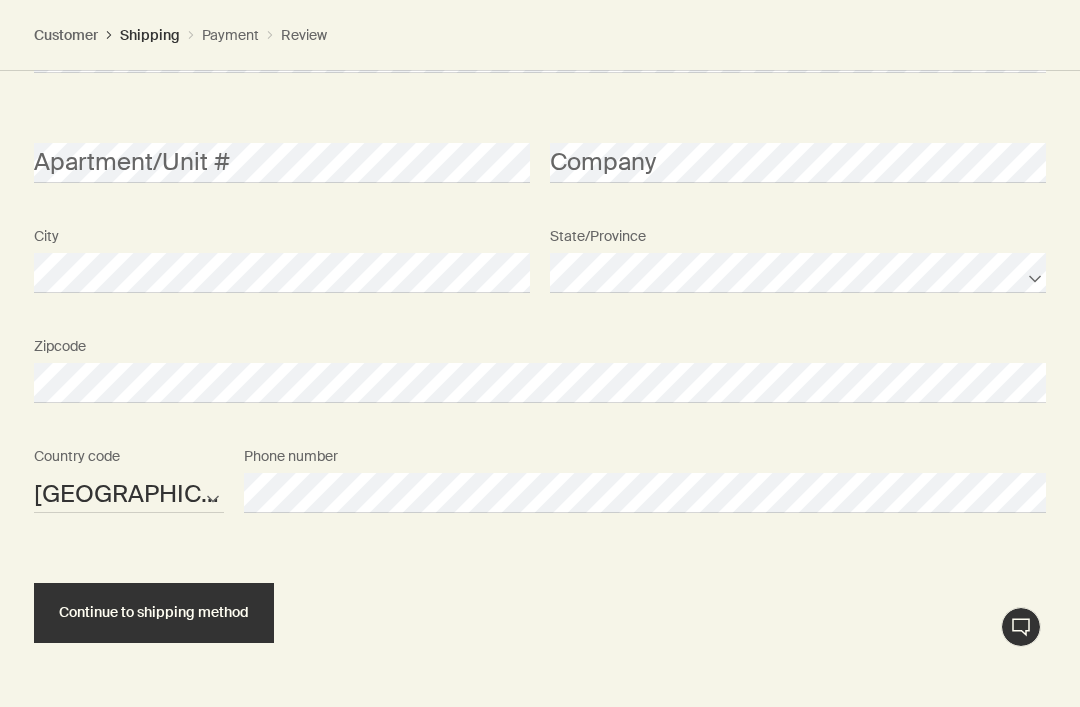 click on "Continue to shipping method" at bounding box center [154, 612] 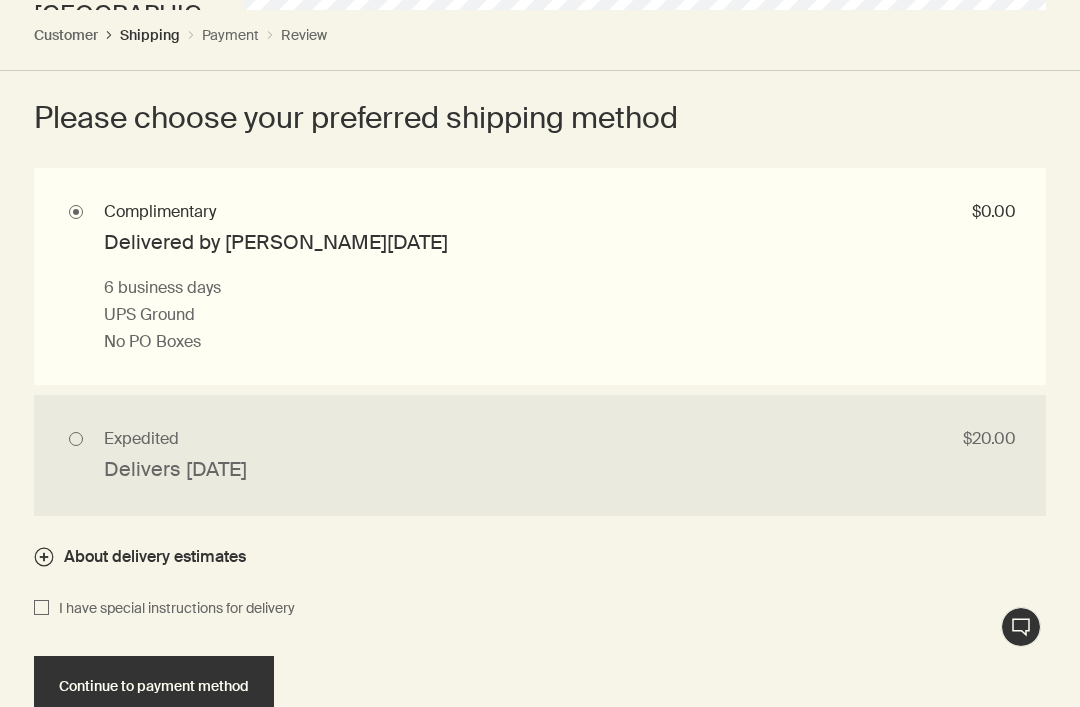 scroll, scrollTop: 2328, scrollLeft: 0, axis: vertical 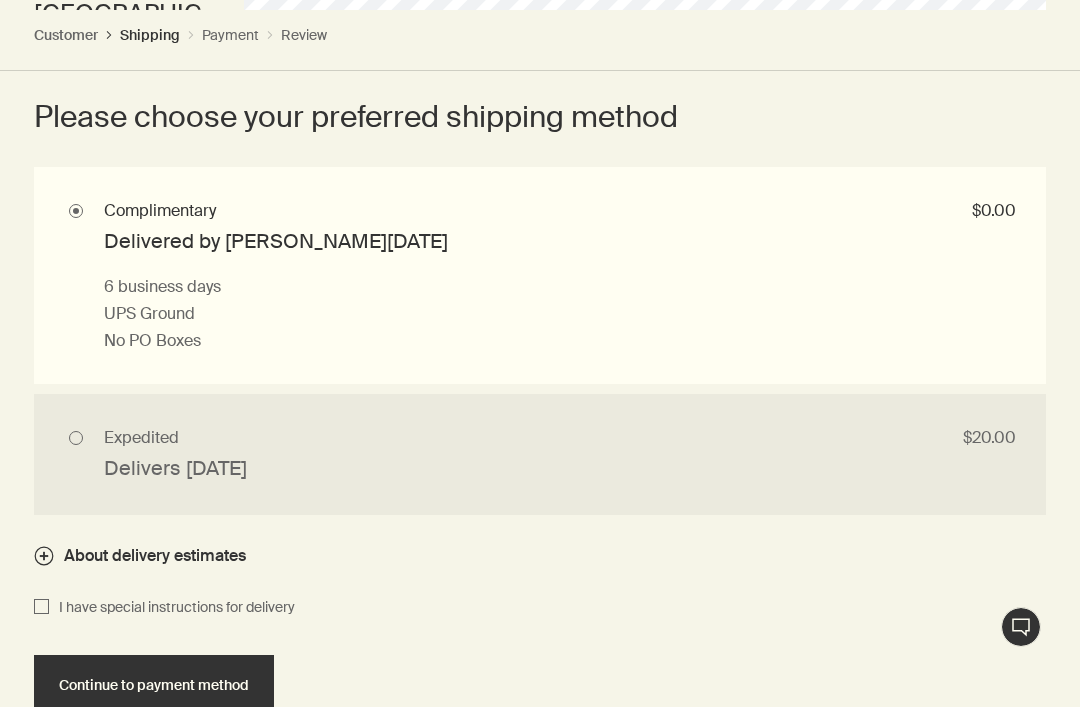 click on "Continue to payment method" at bounding box center (154, 685) 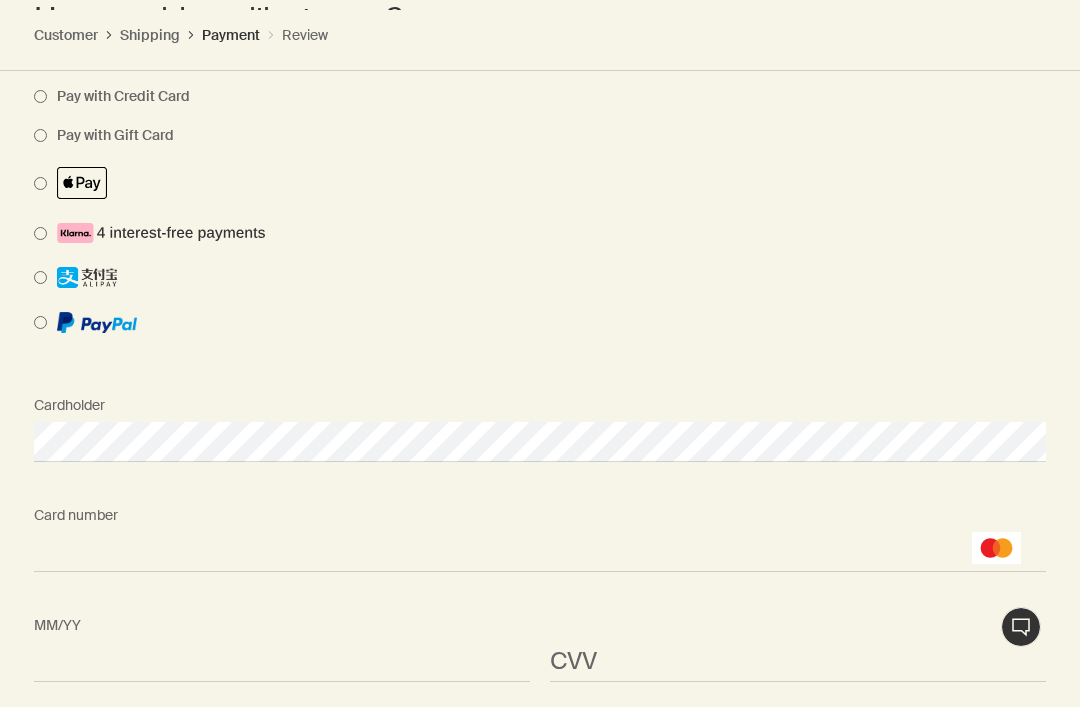scroll, scrollTop: 2178, scrollLeft: 0, axis: vertical 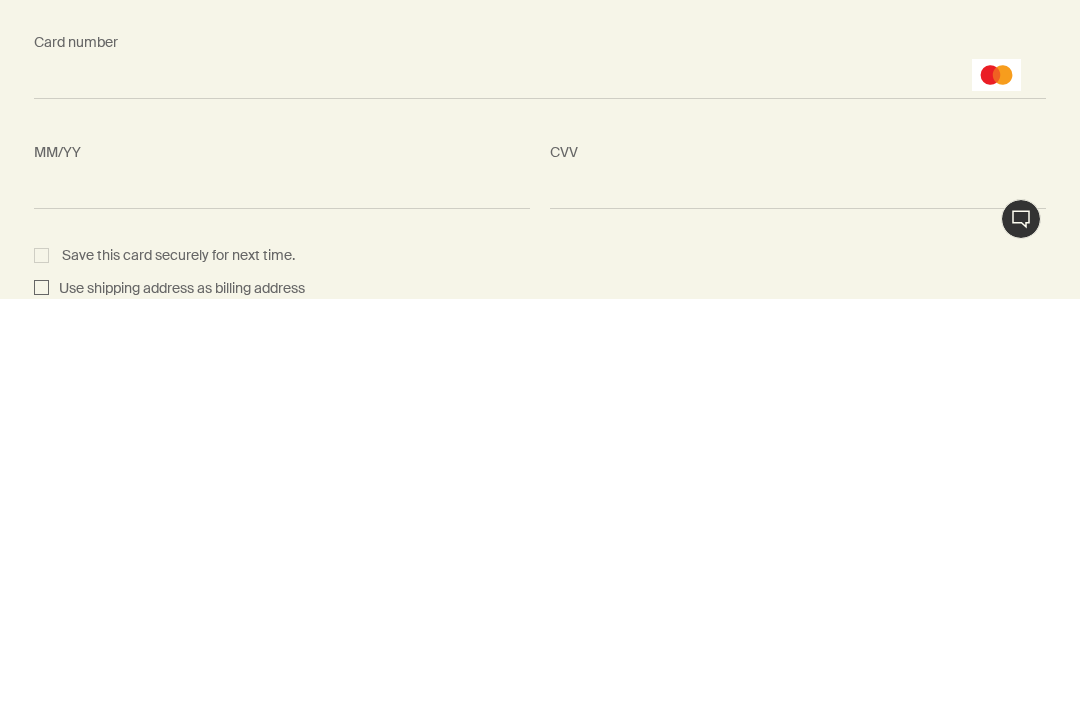click on "CVV <p>Your browser does not support iframes.</p>" at bounding box center [798, 579] 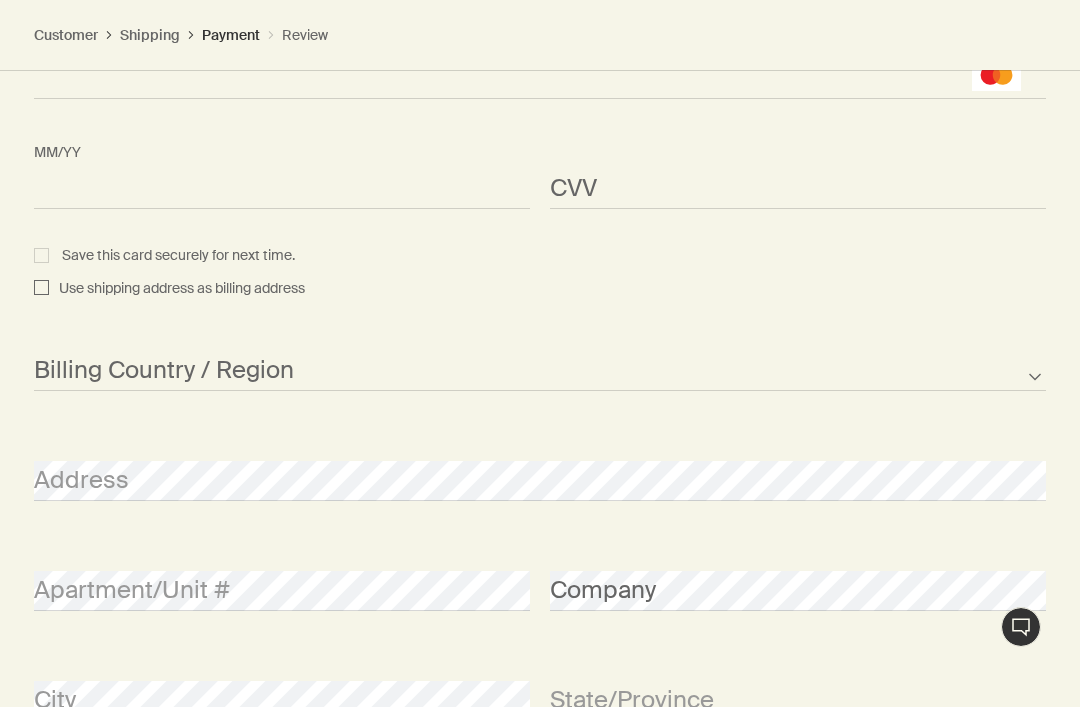 click on "CVV <p>Your browser does not support iframes.</p>" at bounding box center [798, 171] 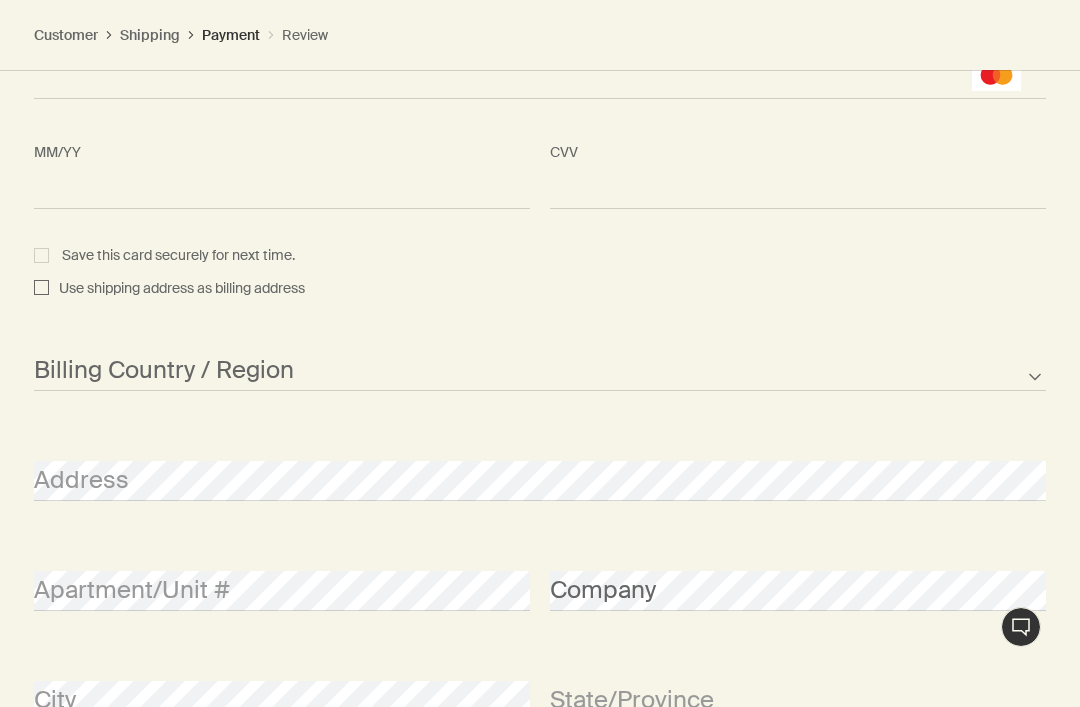 click on "CVV <p>Your browser does not support iframes.</p>" at bounding box center (798, 171) 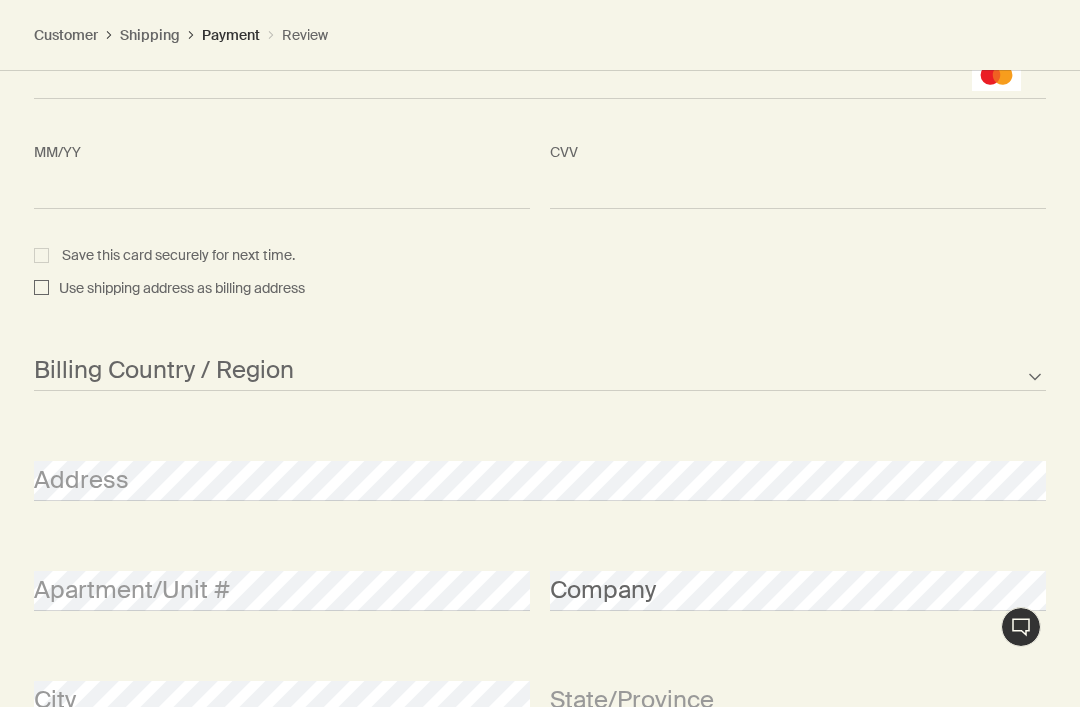 click on "Use shipping address as billing address" at bounding box center (41, 289) 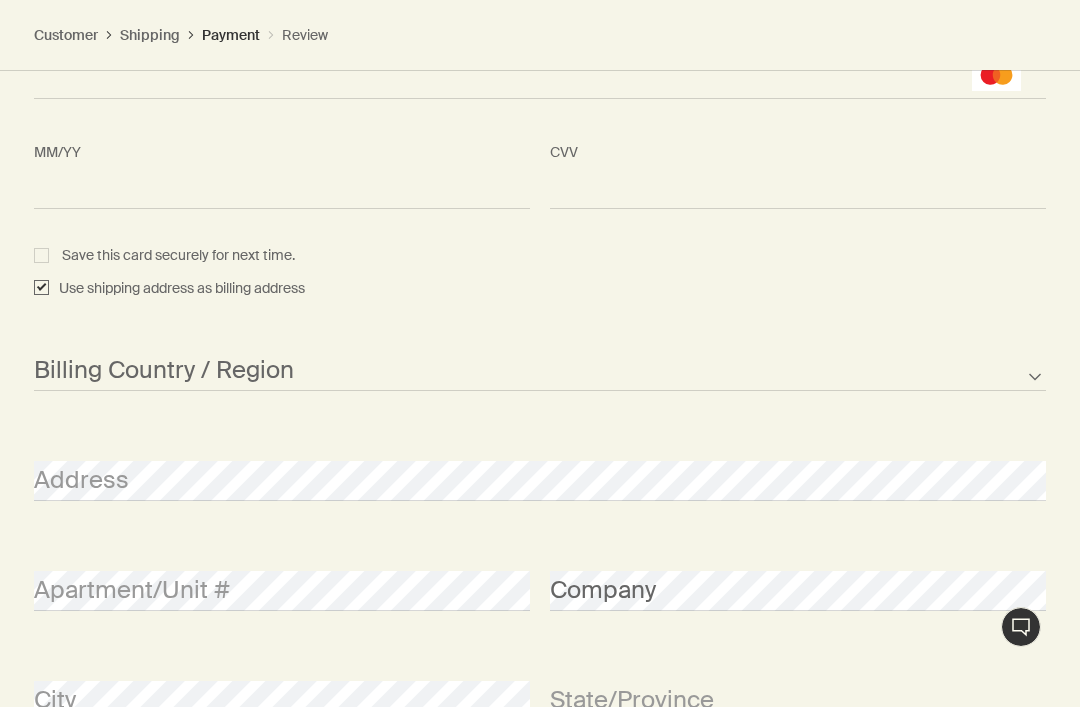 checkbox on "true" 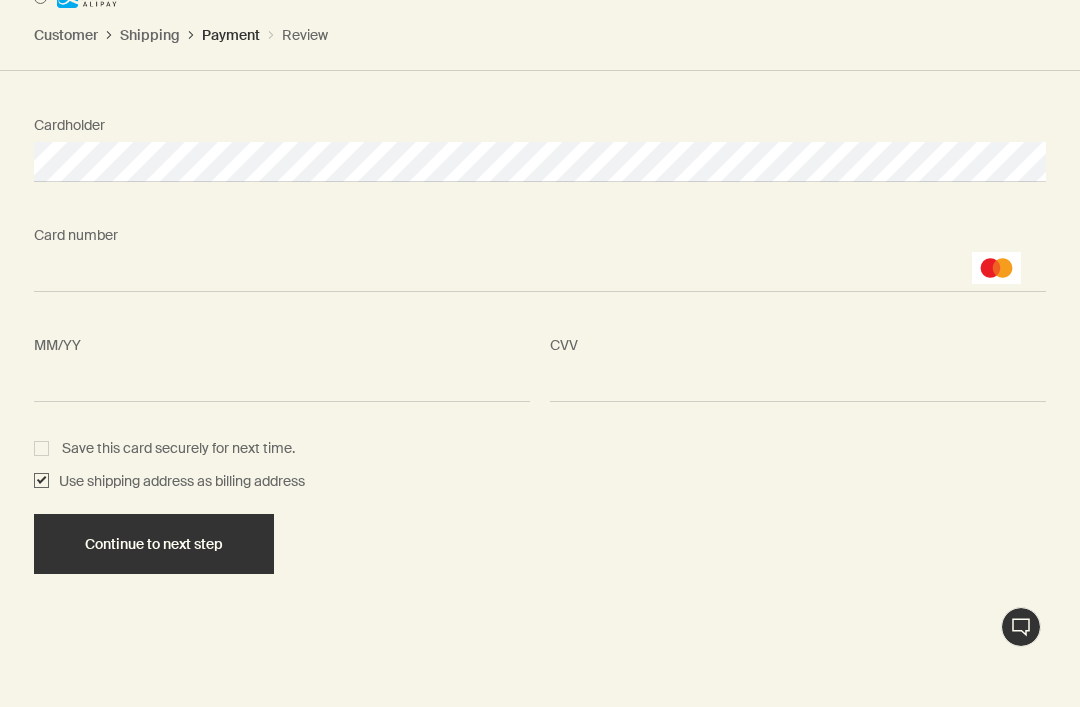 scroll, scrollTop: 2321, scrollLeft: 0, axis: vertical 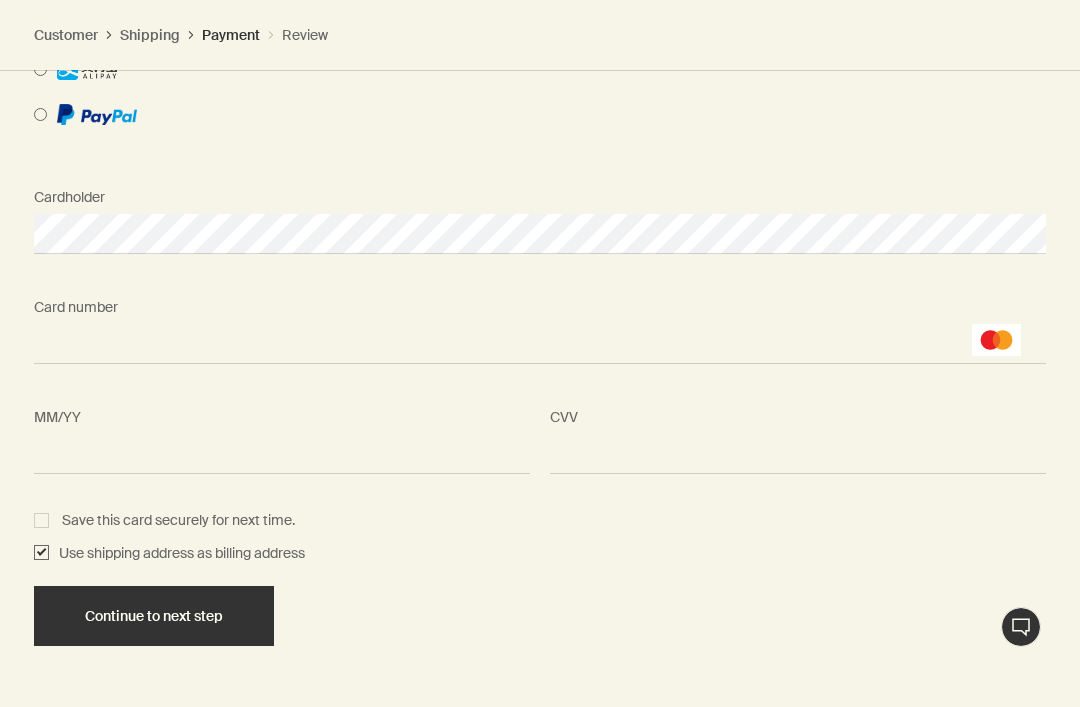 click on "Save this card securely for next time." at bounding box center [164, 520] 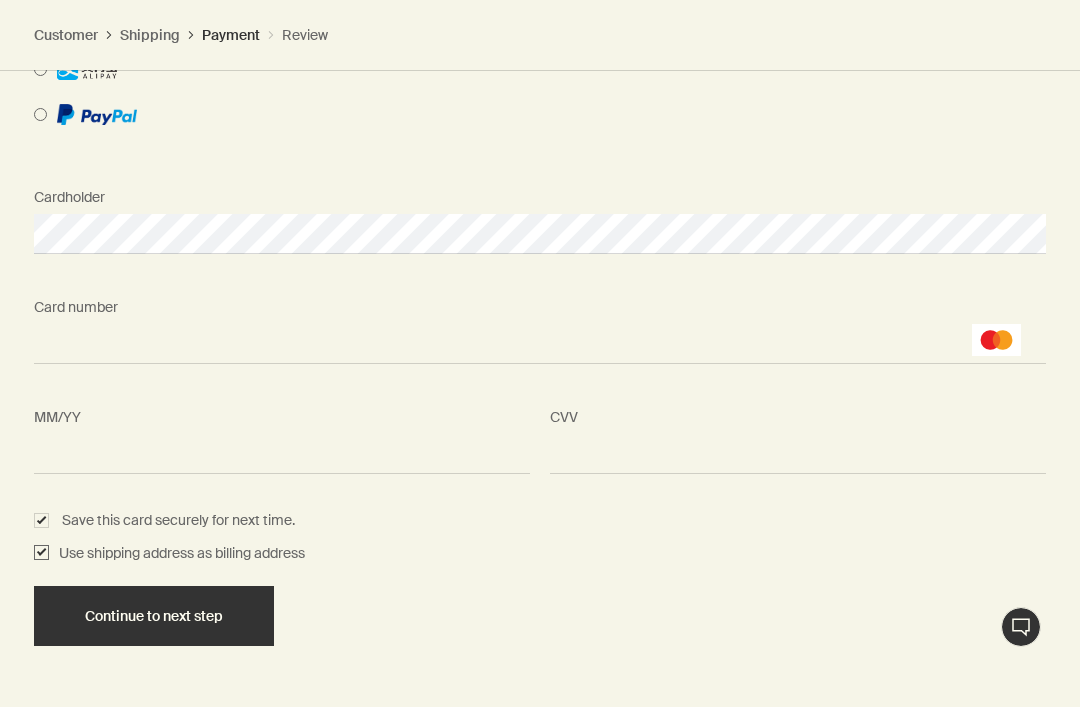 click on "Continue to next step" at bounding box center (154, 616) 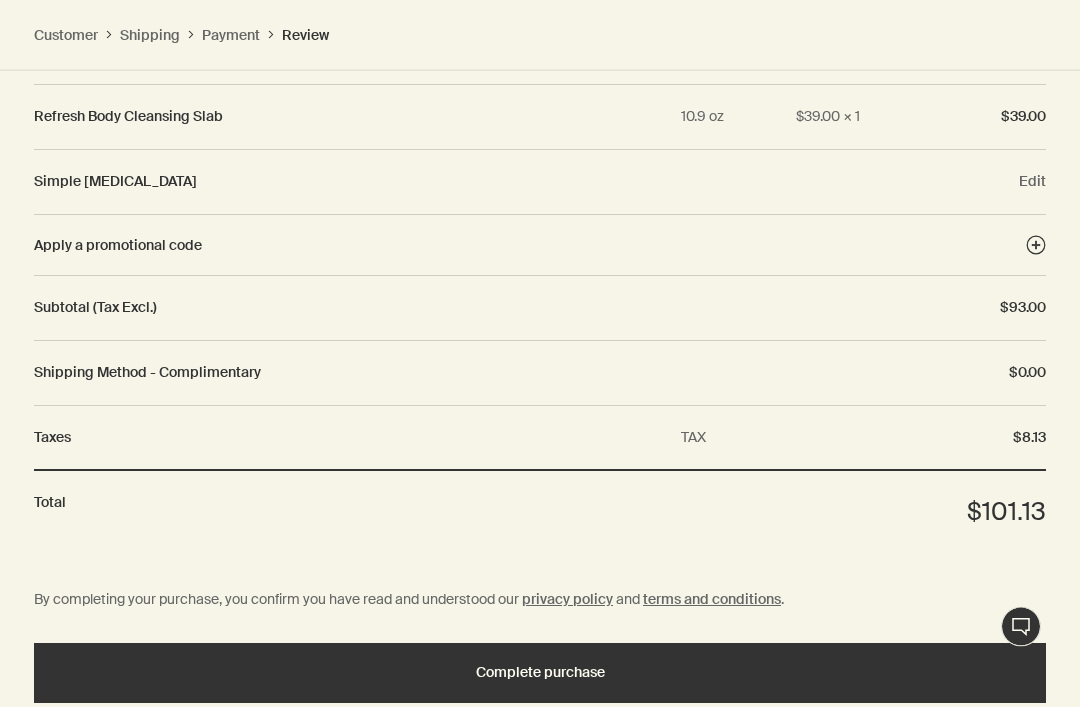 scroll, scrollTop: 2808, scrollLeft: 0, axis: vertical 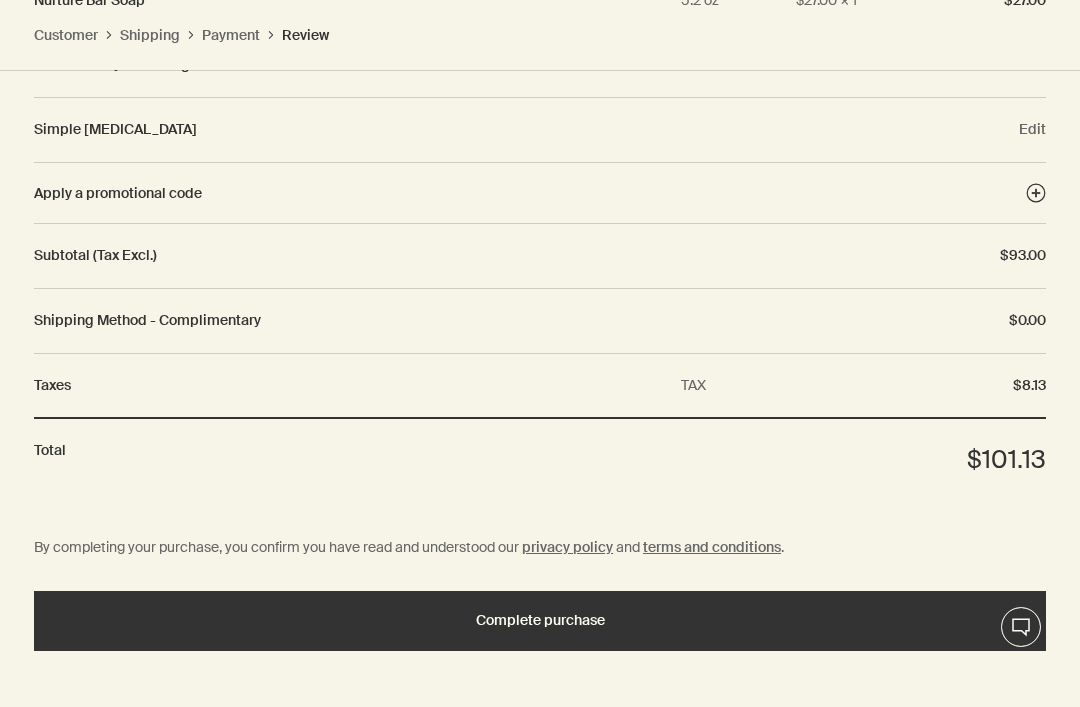 click on "Complete purchase" at bounding box center (540, 620) 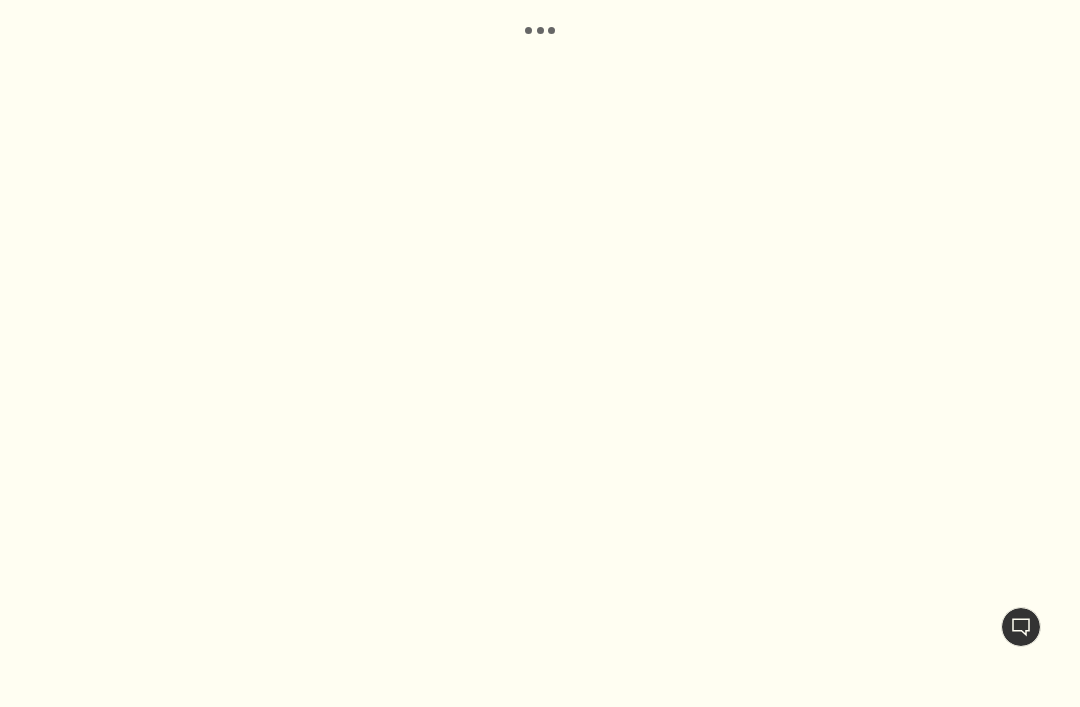 scroll, scrollTop: 0, scrollLeft: 0, axis: both 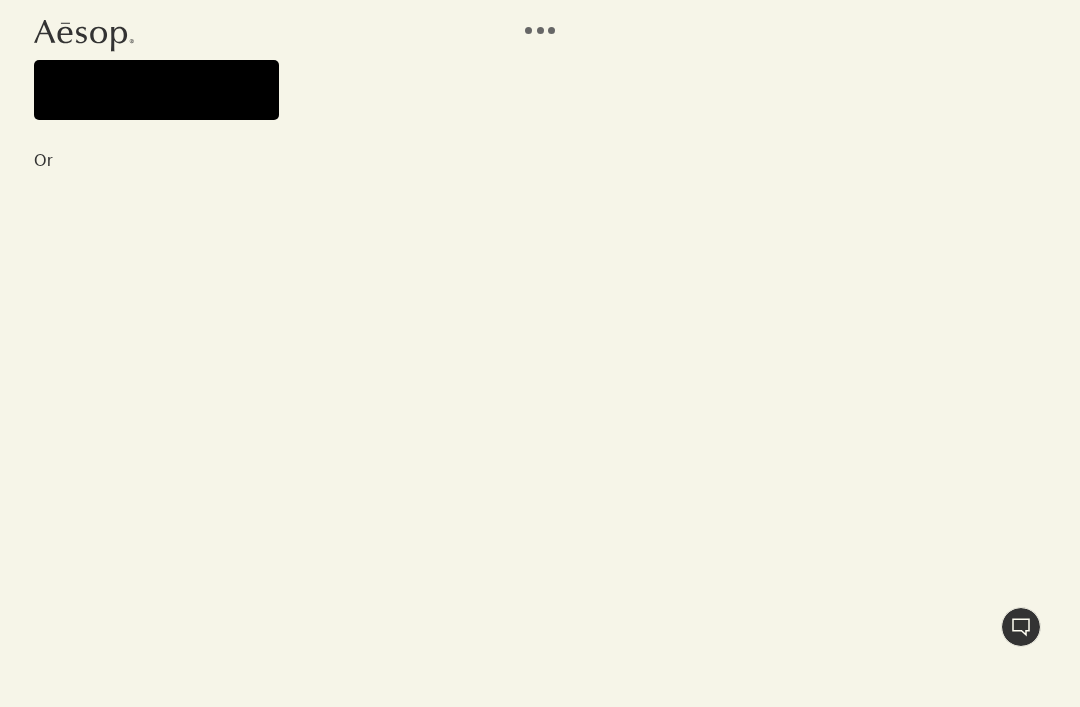 select on "US" 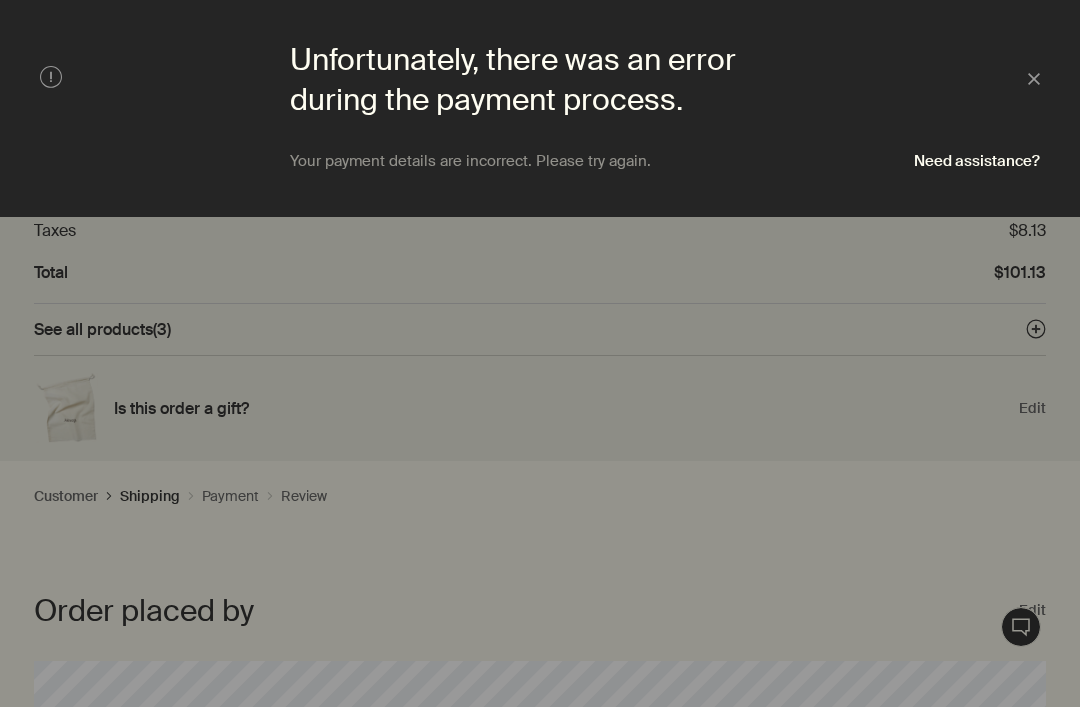 click on "Close" at bounding box center (1034, 79) 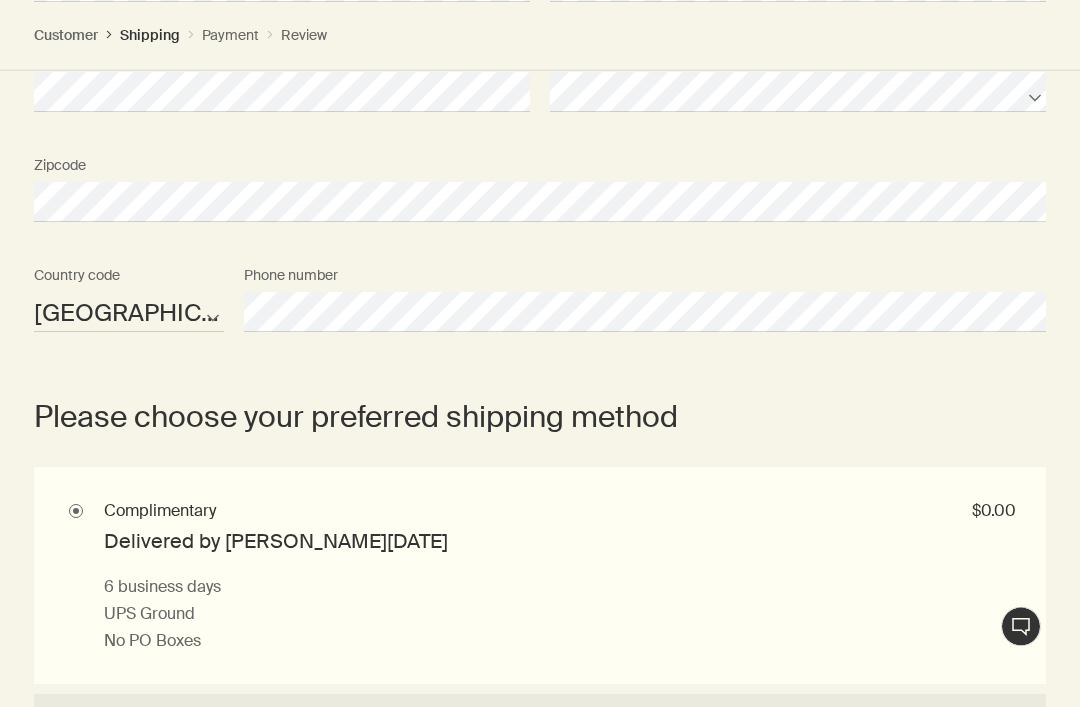 scroll, scrollTop: 2029, scrollLeft: 0, axis: vertical 